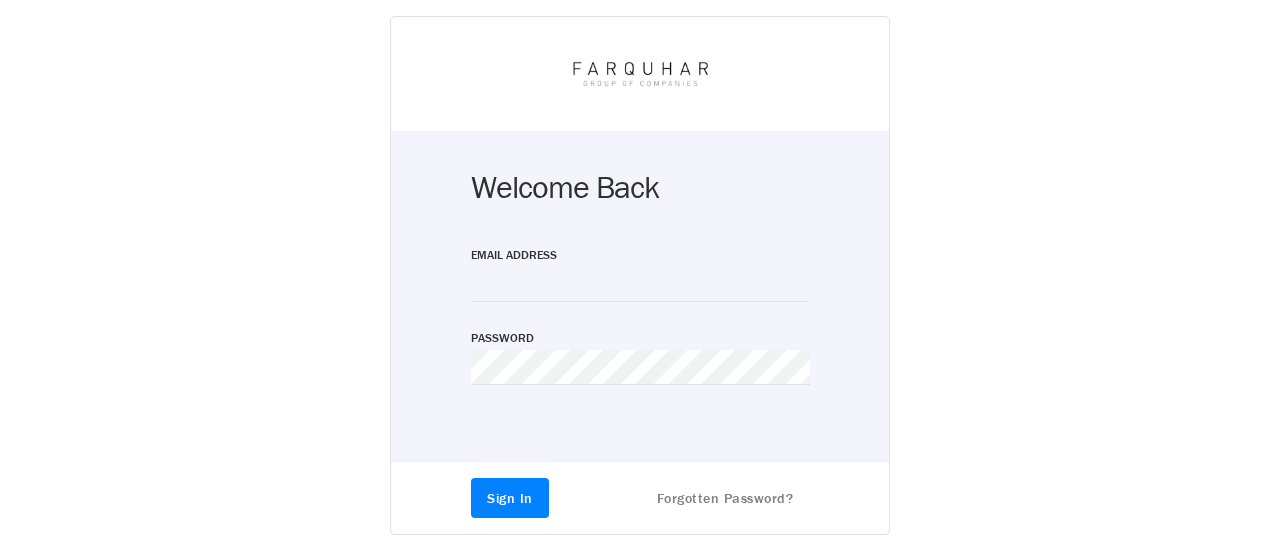 scroll, scrollTop: 0, scrollLeft: 0, axis: both 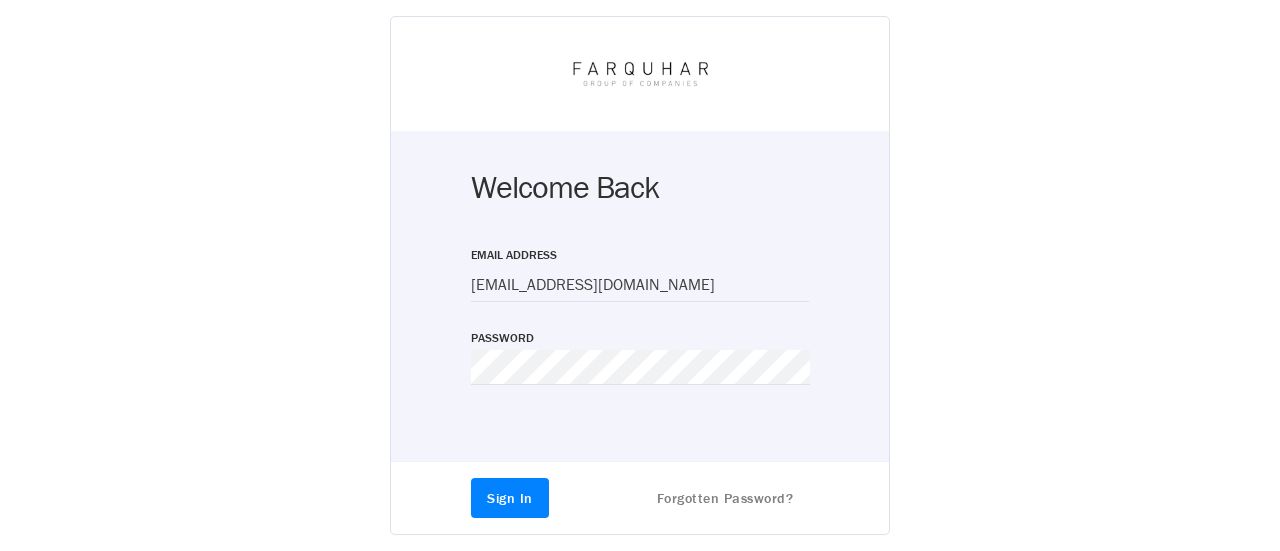 click on "Sign In" at bounding box center [510, 498] 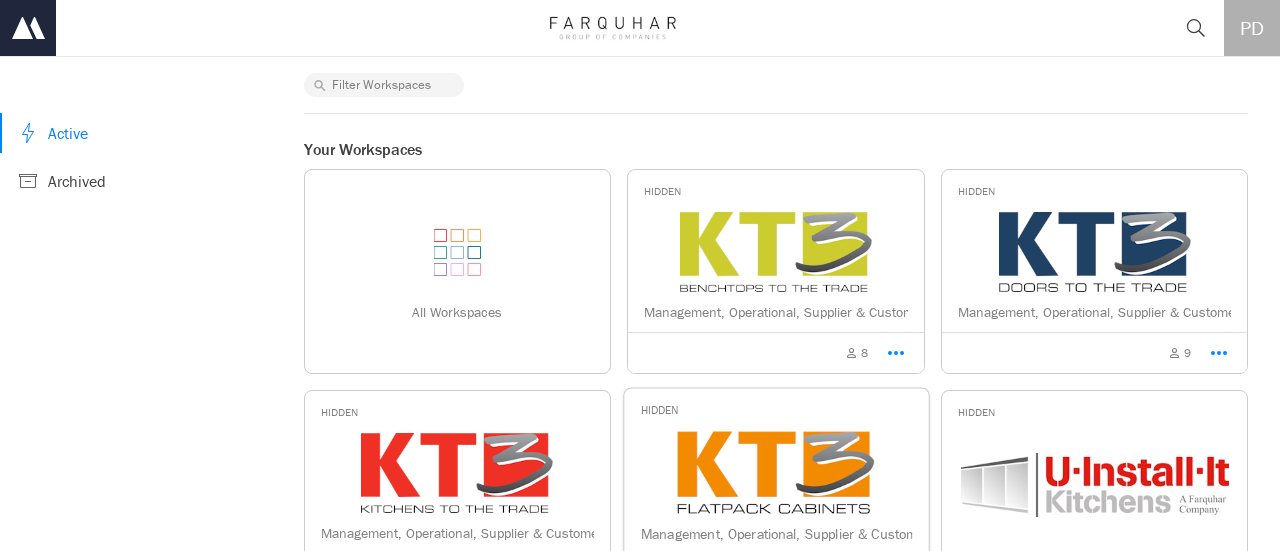 scroll, scrollTop: 0, scrollLeft: 0, axis: both 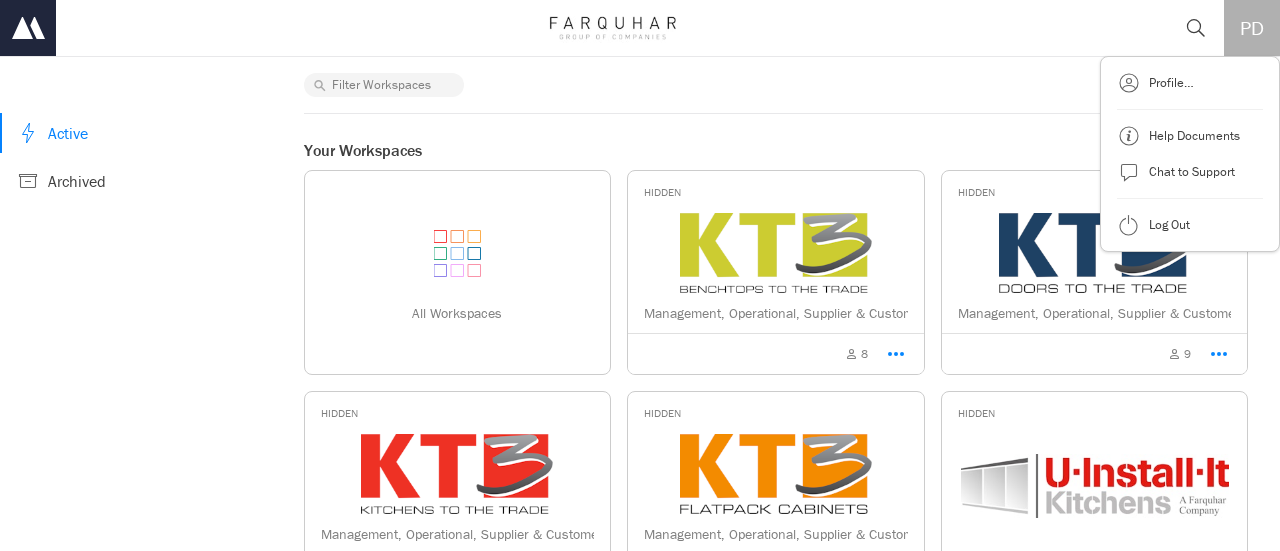 click on "PD" at bounding box center [1252, 28] 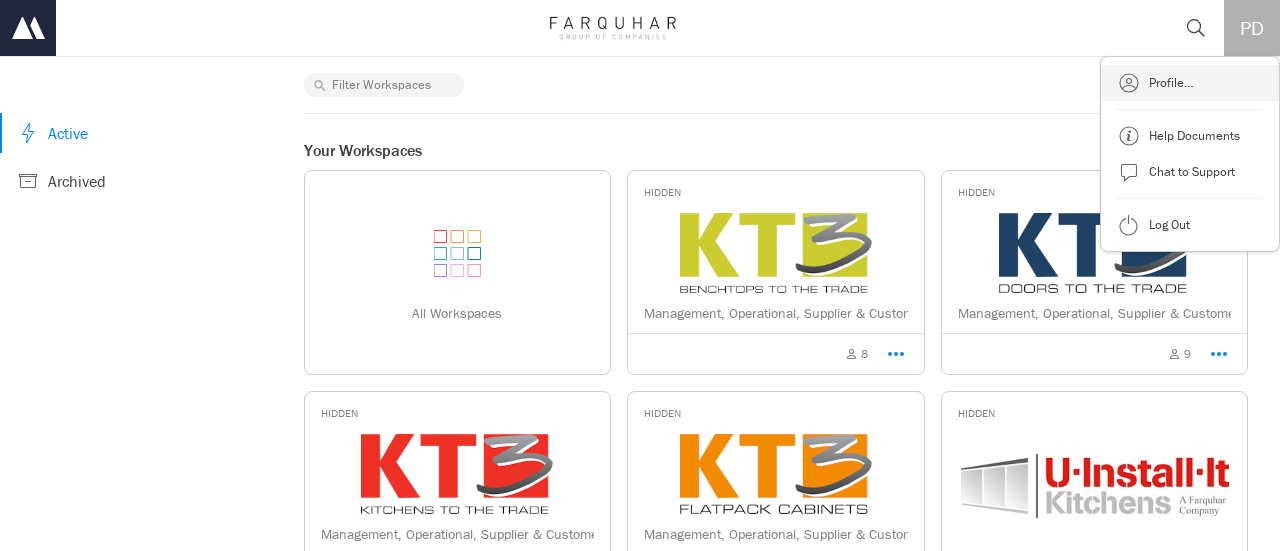 click on "Profile…" at bounding box center [1190, 83] 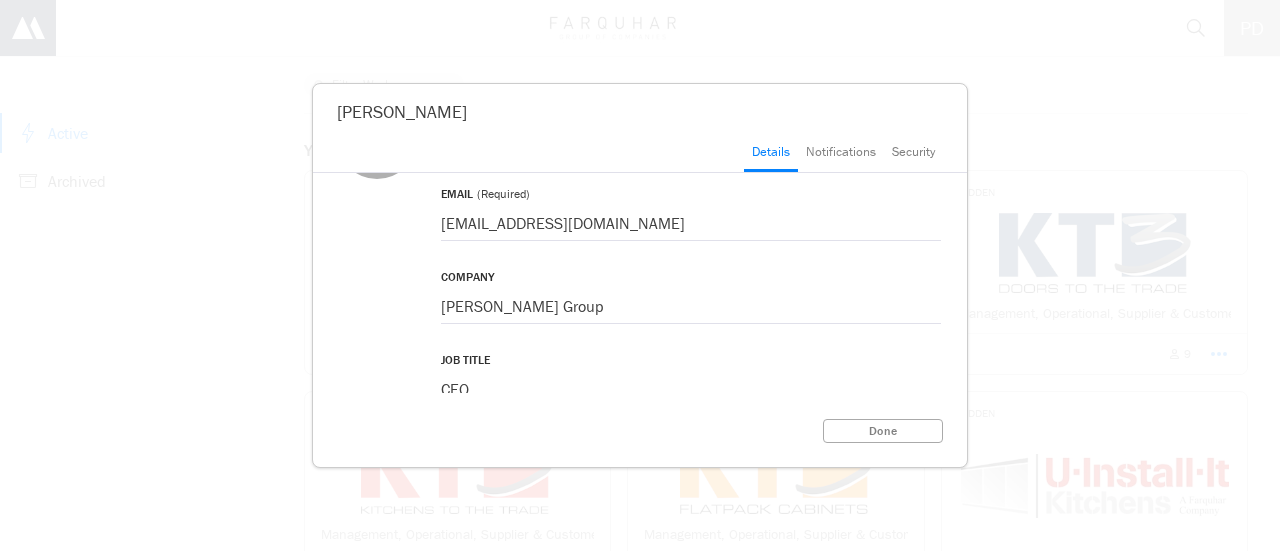 scroll, scrollTop: 0, scrollLeft: 0, axis: both 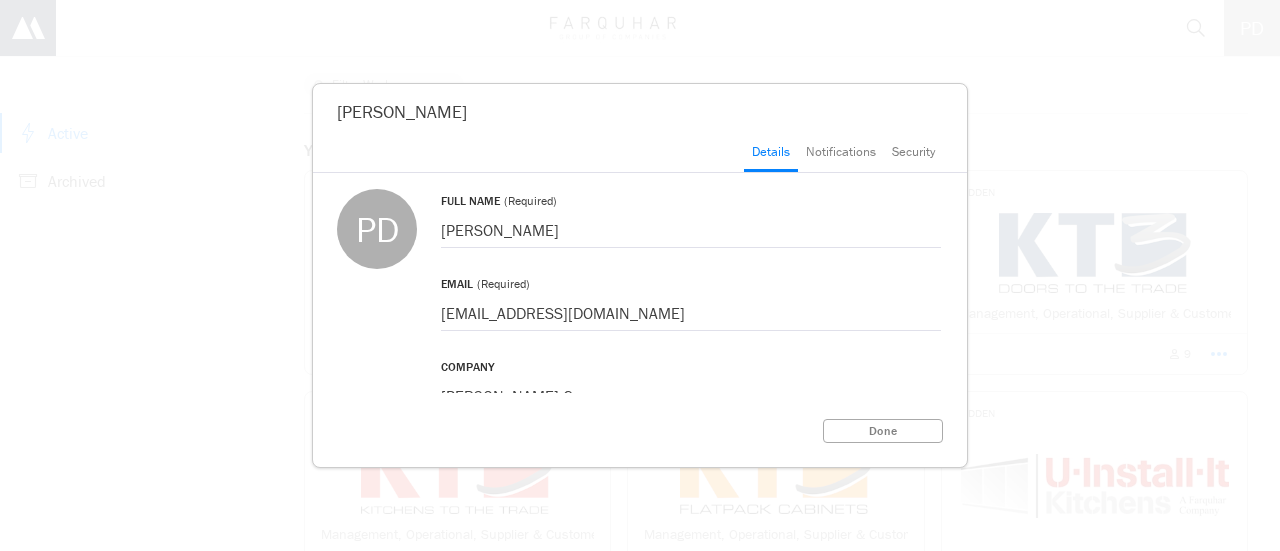 click on "Security" at bounding box center [913, 156] 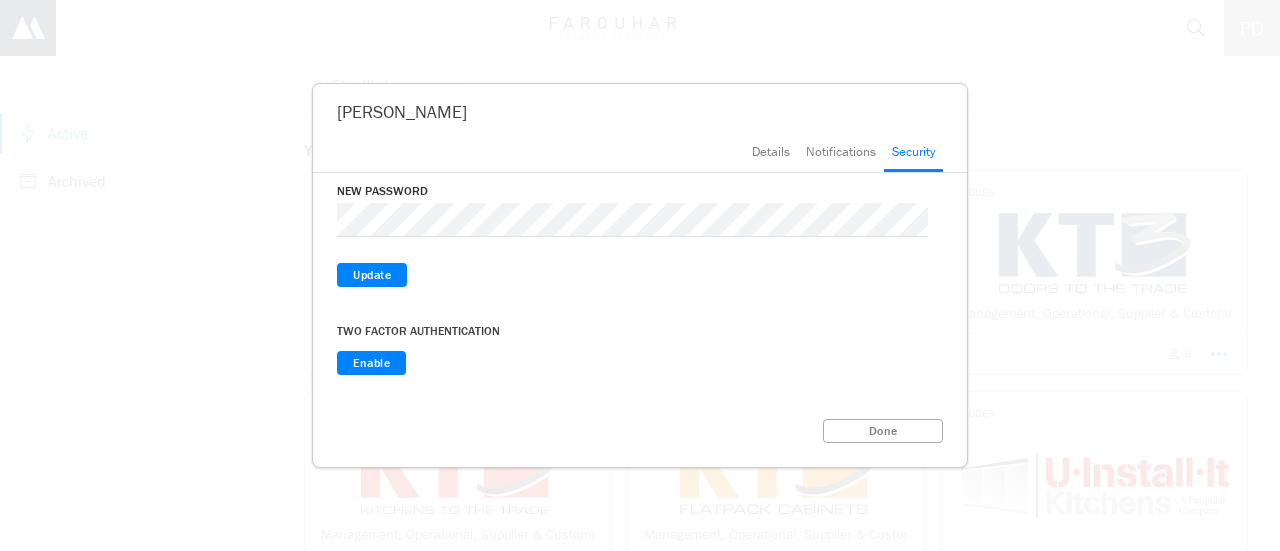 scroll, scrollTop: 0, scrollLeft: 0, axis: both 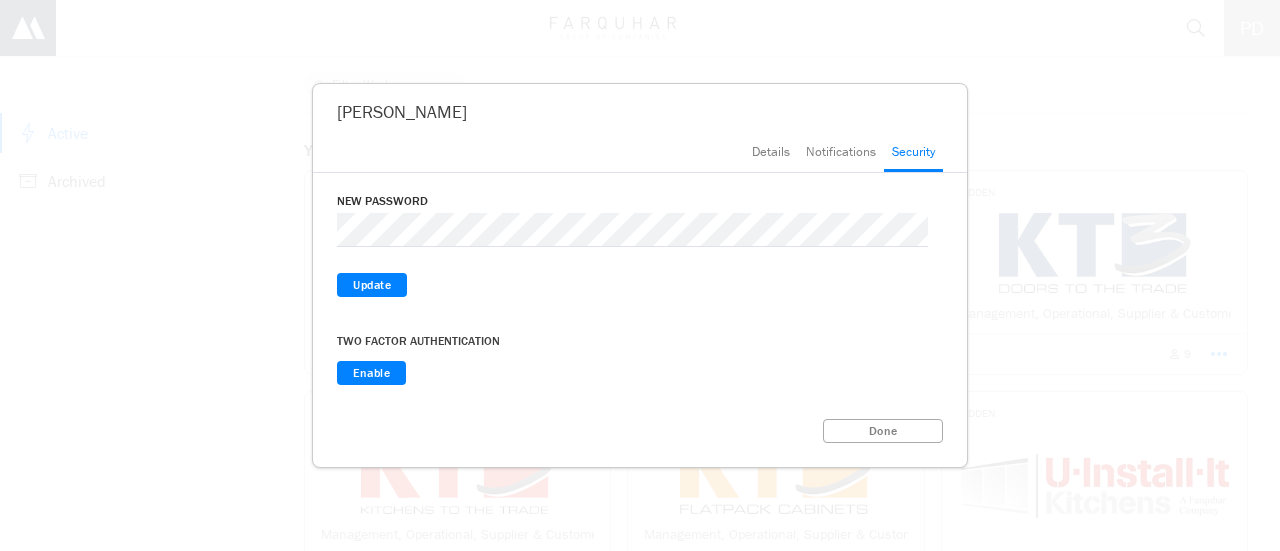 click on "Details" at bounding box center (771, 156) 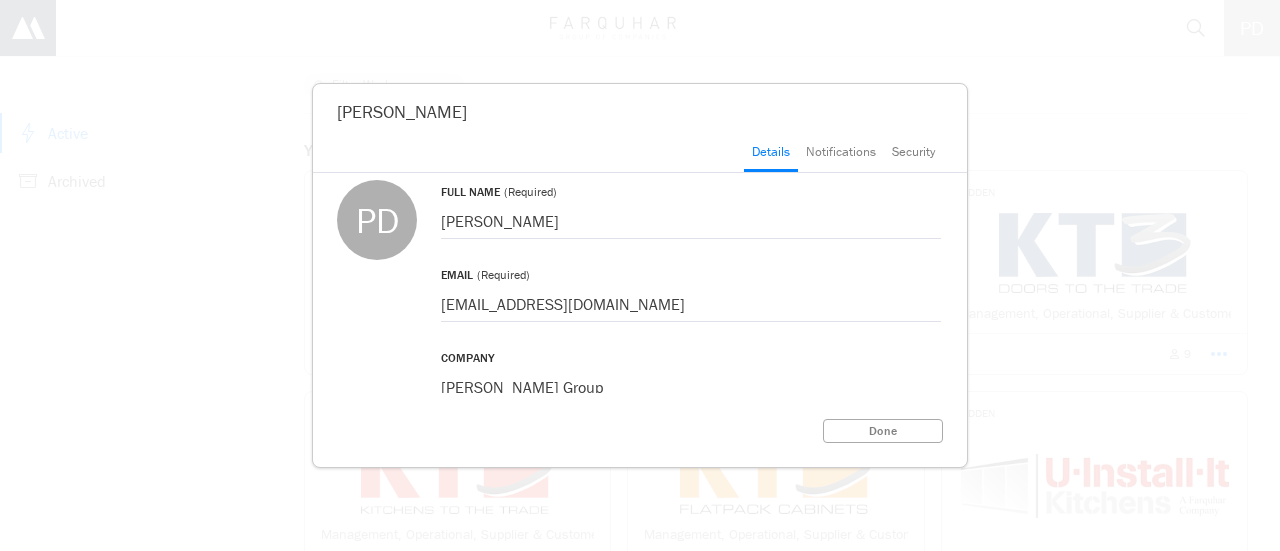scroll, scrollTop: 0, scrollLeft: 0, axis: both 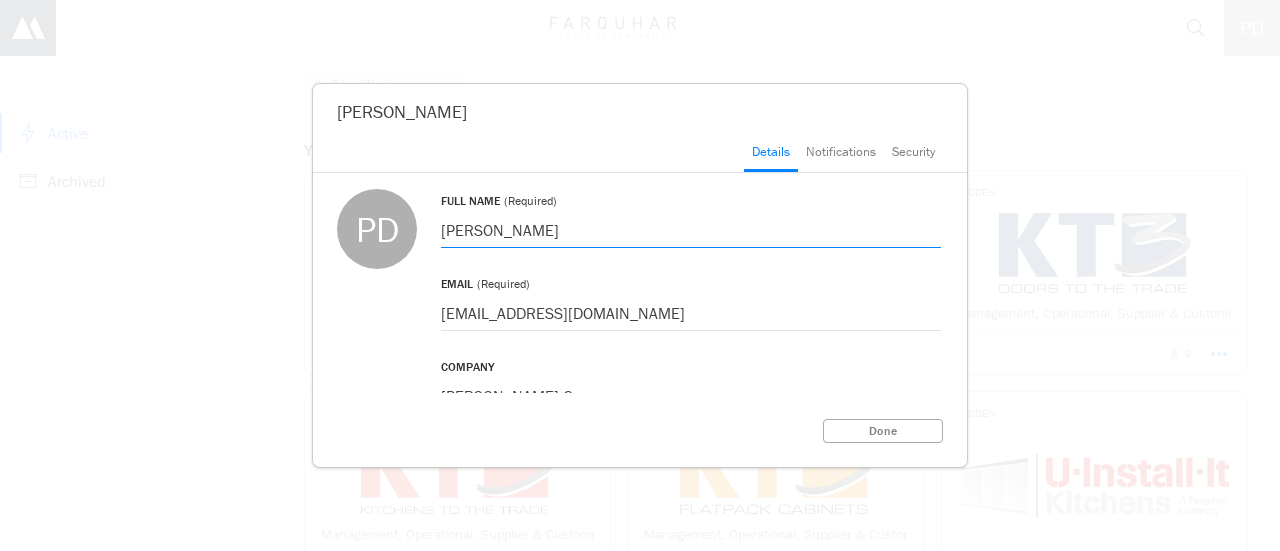 drag, startPoint x: 547, startPoint y: 230, endPoint x: 393, endPoint y: 243, distance: 154.54773 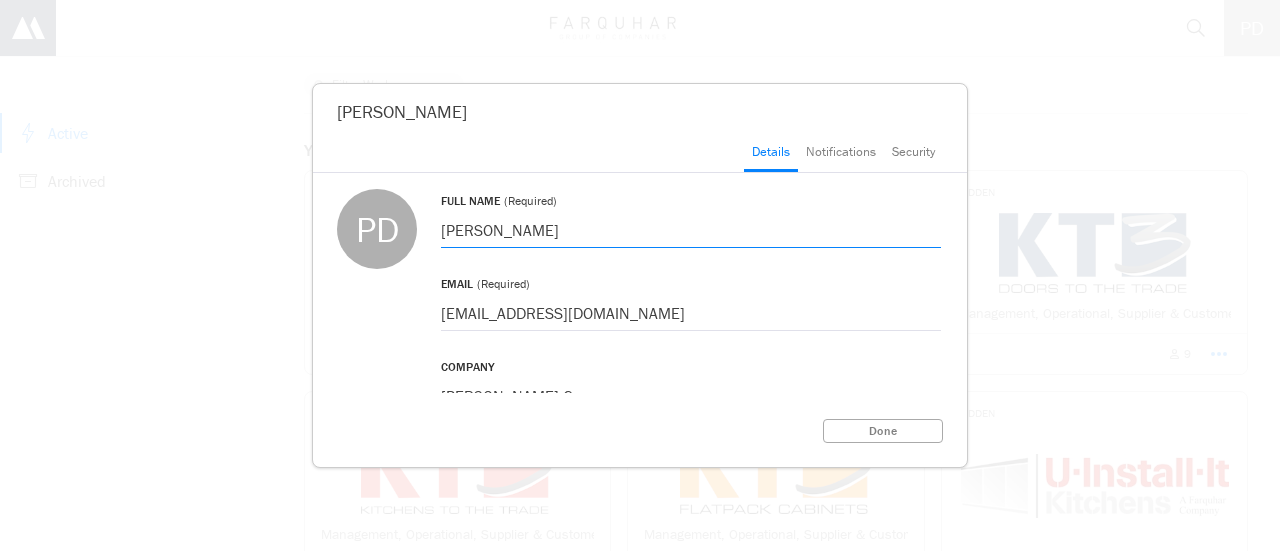 click on "PD
Full Name
(Required)
Peter David
Email
(Required)
peter_david@kt3.com.au
Company
Farquhar Group
Job Title
CEO
Time Format
24-Hour (09:58)
Time Zone
Adelaide ,
Australia
( 09:58 )
Language
English" at bounding box center (640, 283) 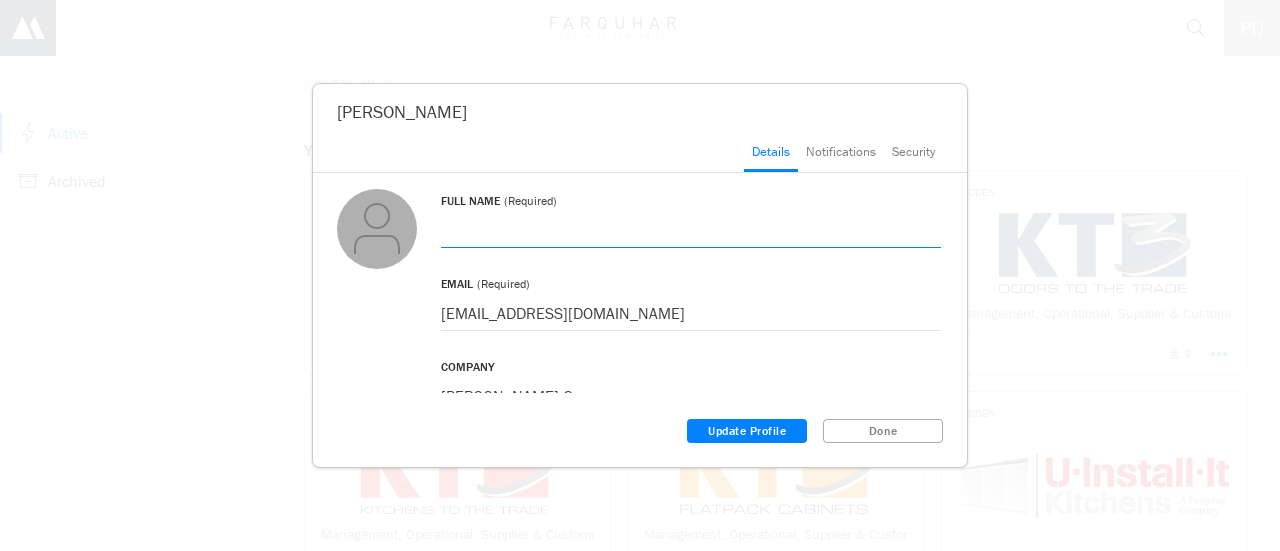type 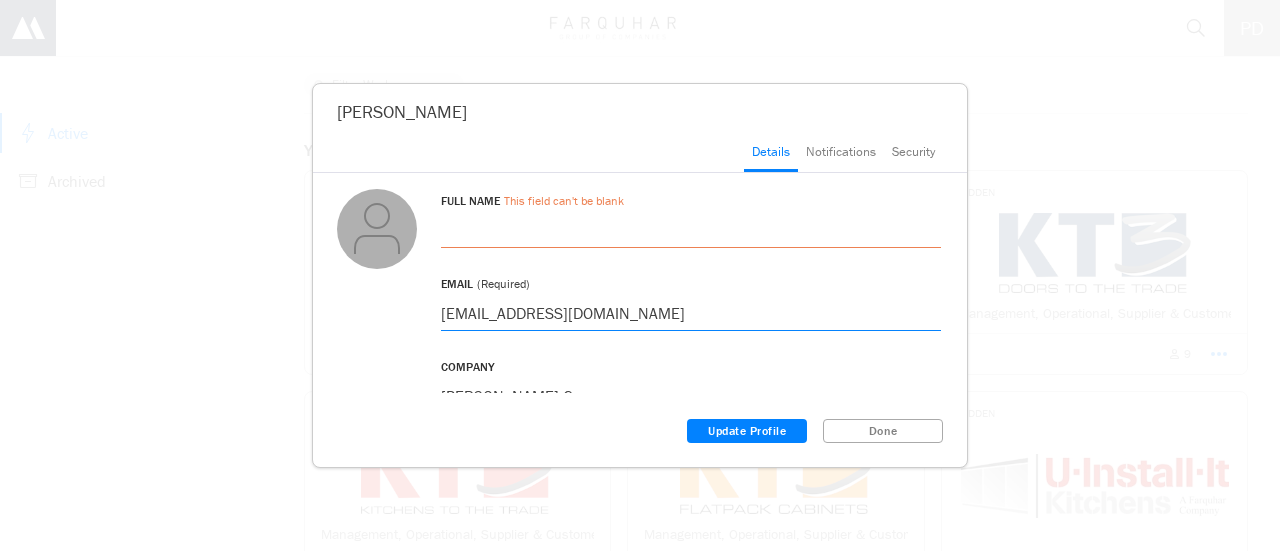 drag, startPoint x: 649, startPoint y: 312, endPoint x: 380, endPoint y: 325, distance: 269.31393 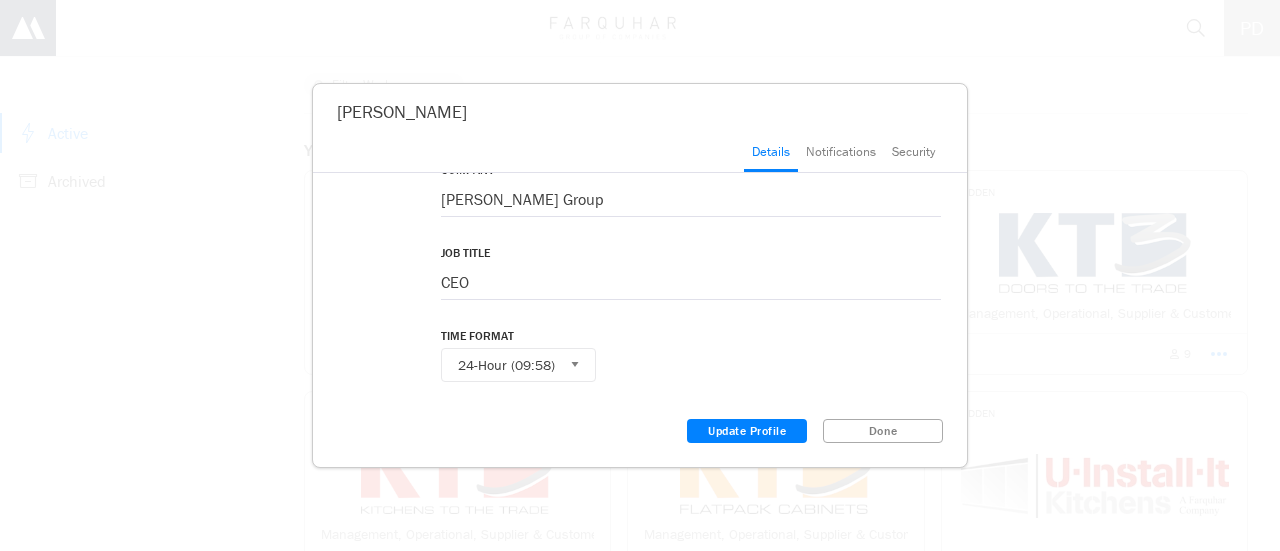 scroll, scrollTop: 200, scrollLeft: 0, axis: vertical 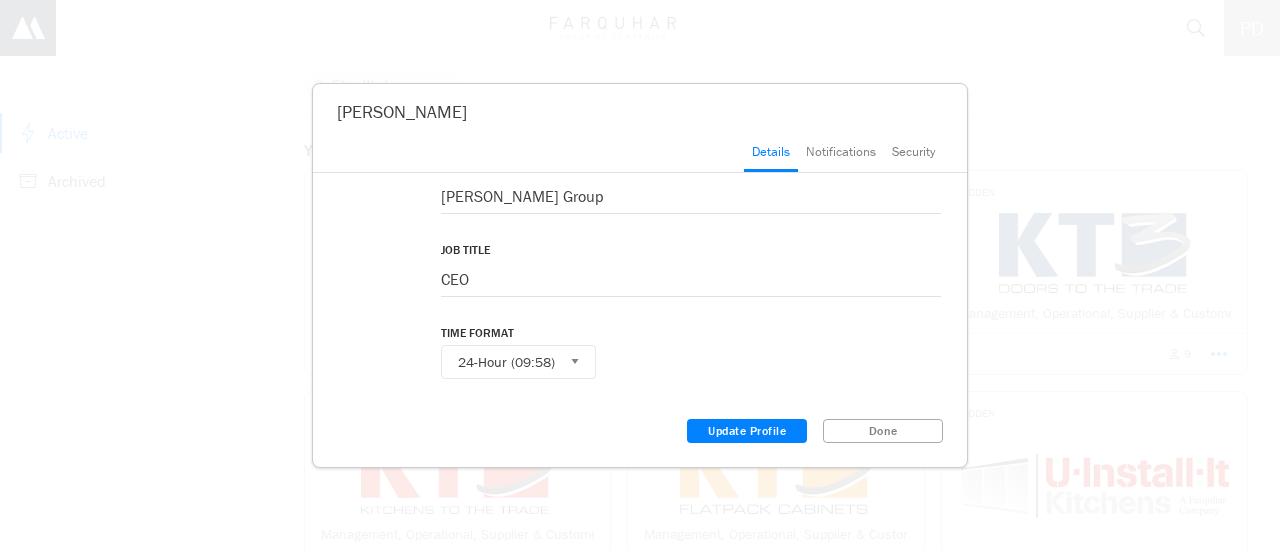 type 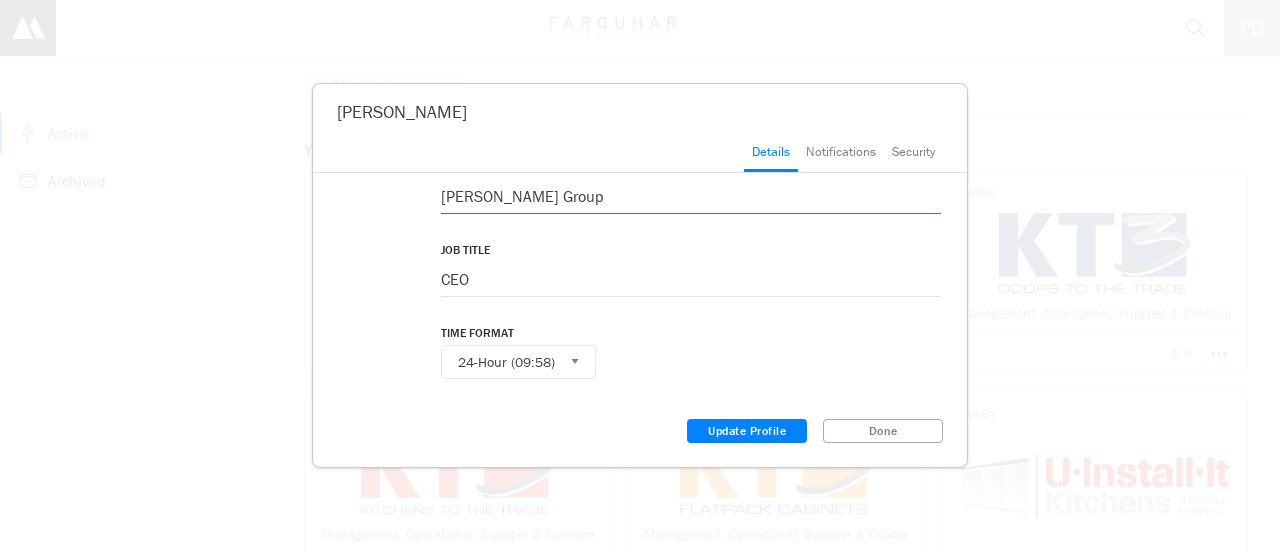 drag, startPoint x: 638, startPoint y: 191, endPoint x: 374, endPoint y: 193, distance: 264.00757 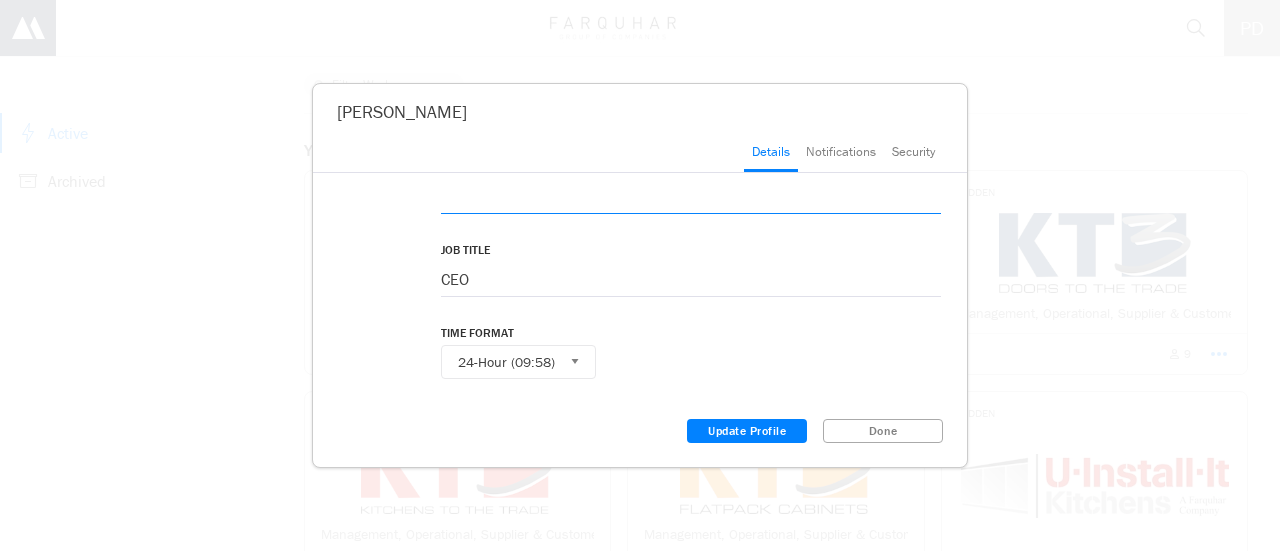 type 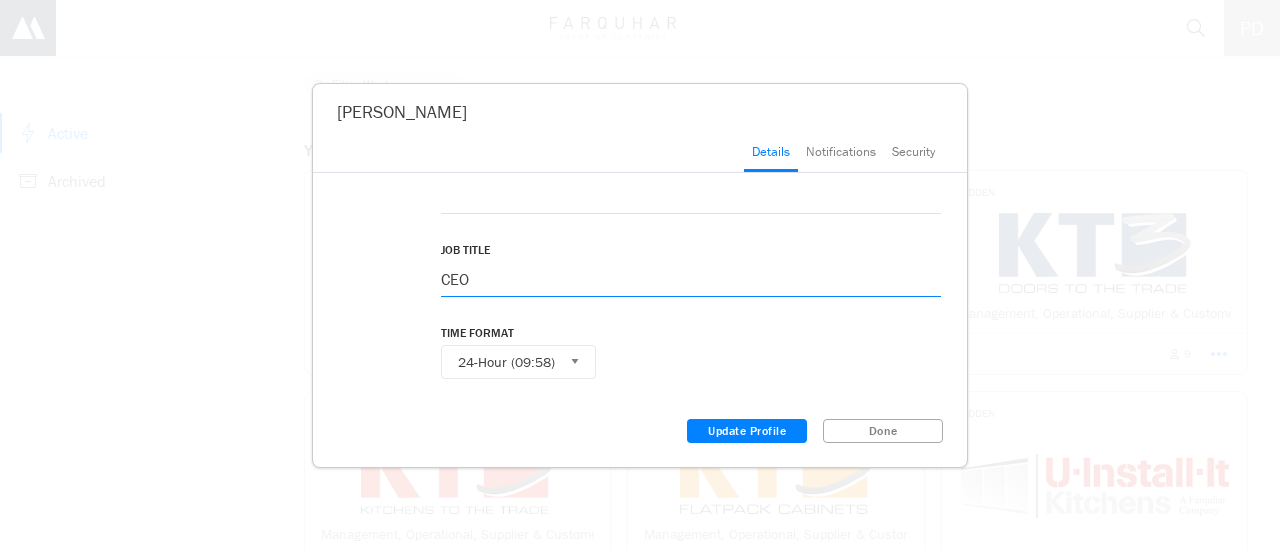 drag, startPoint x: 550, startPoint y: 285, endPoint x: 348, endPoint y: 295, distance: 202.24738 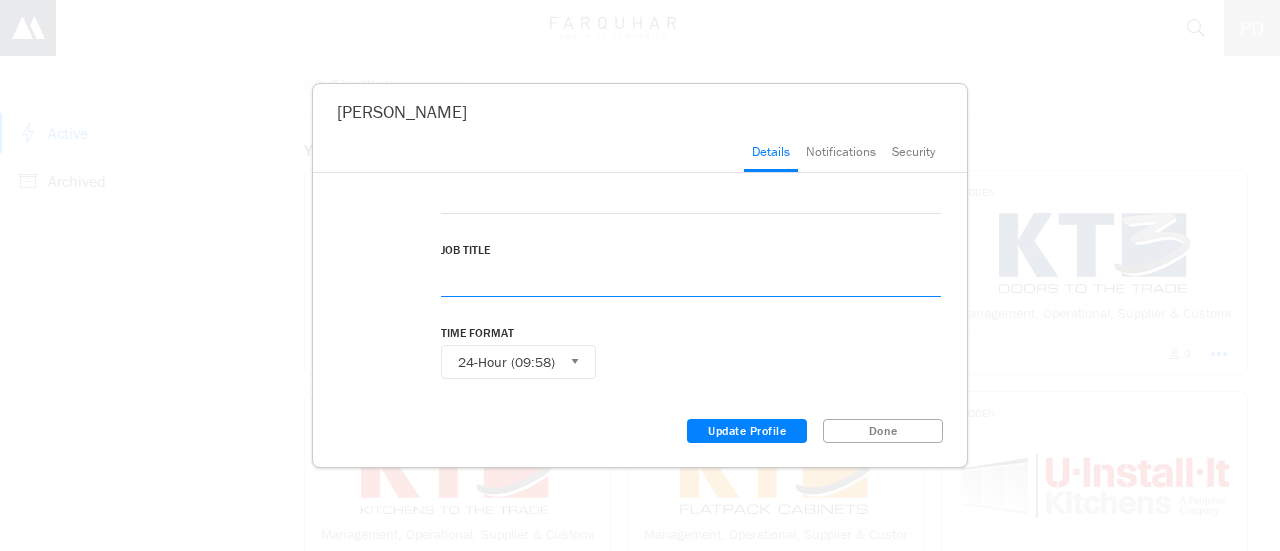 type 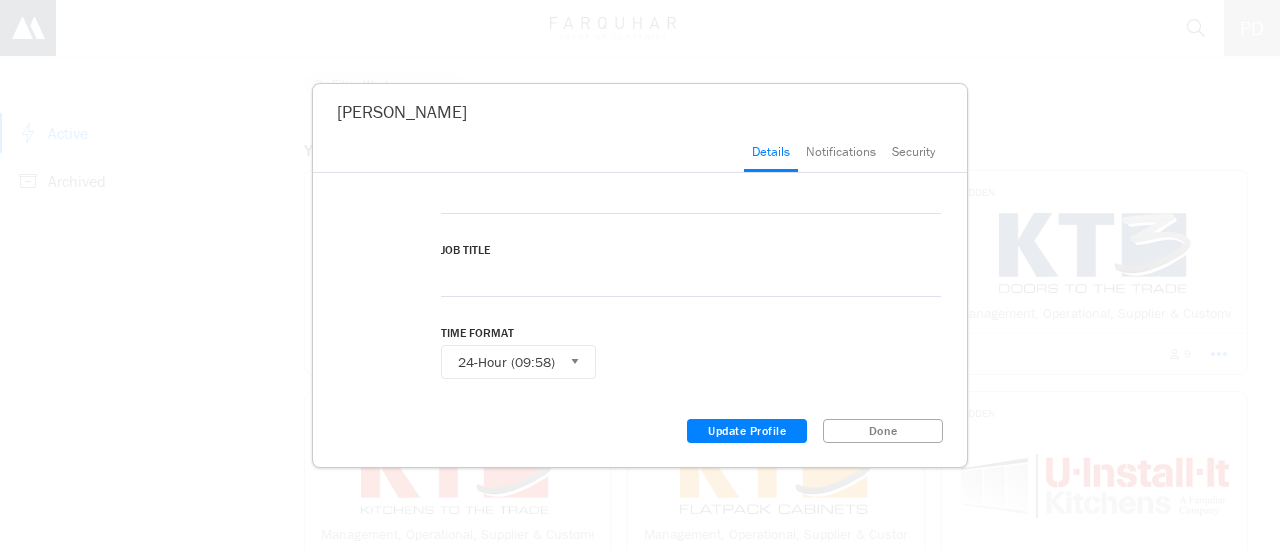 click on "Saving" at bounding box center (747, 430) 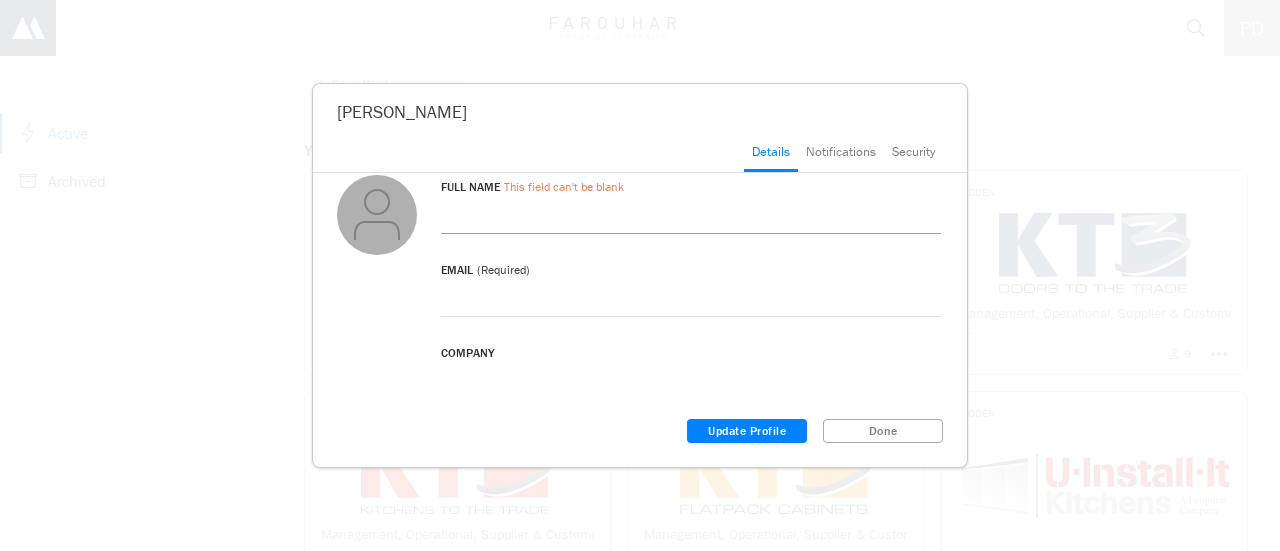 scroll, scrollTop: 0, scrollLeft: 0, axis: both 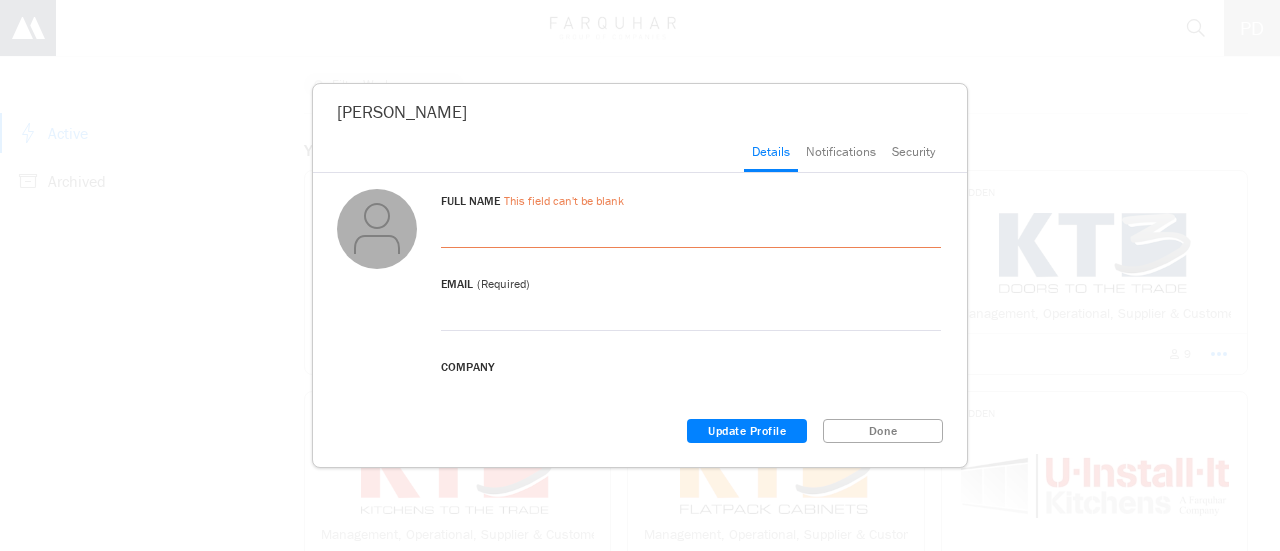 click on "Full Name
This field can't be blank" at bounding box center [691, 201] 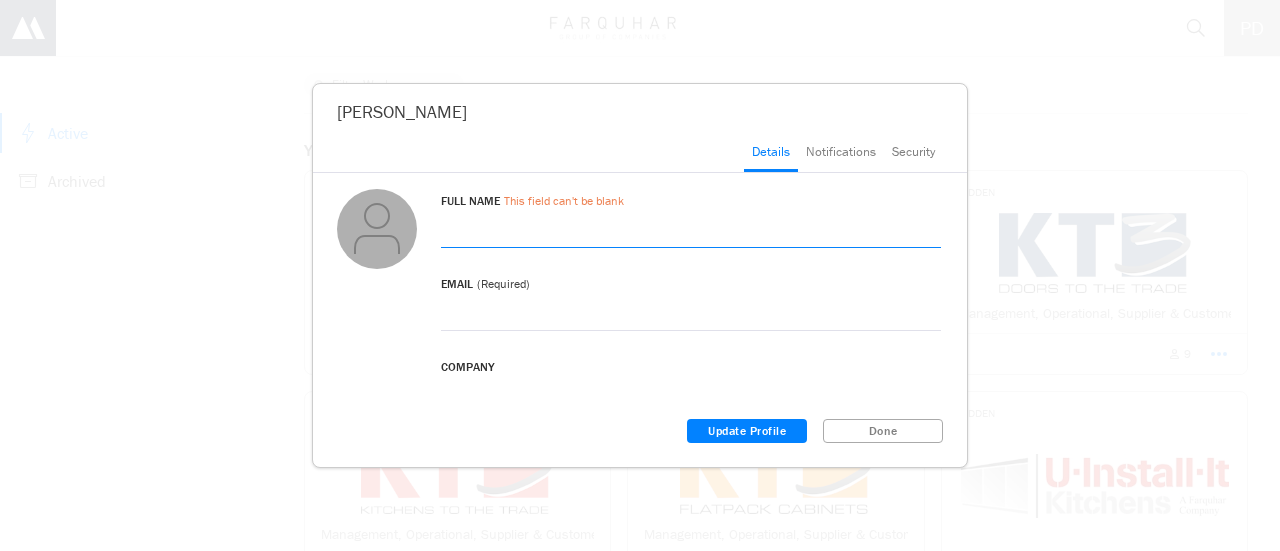click on "Full Name" at bounding box center (691, 230) 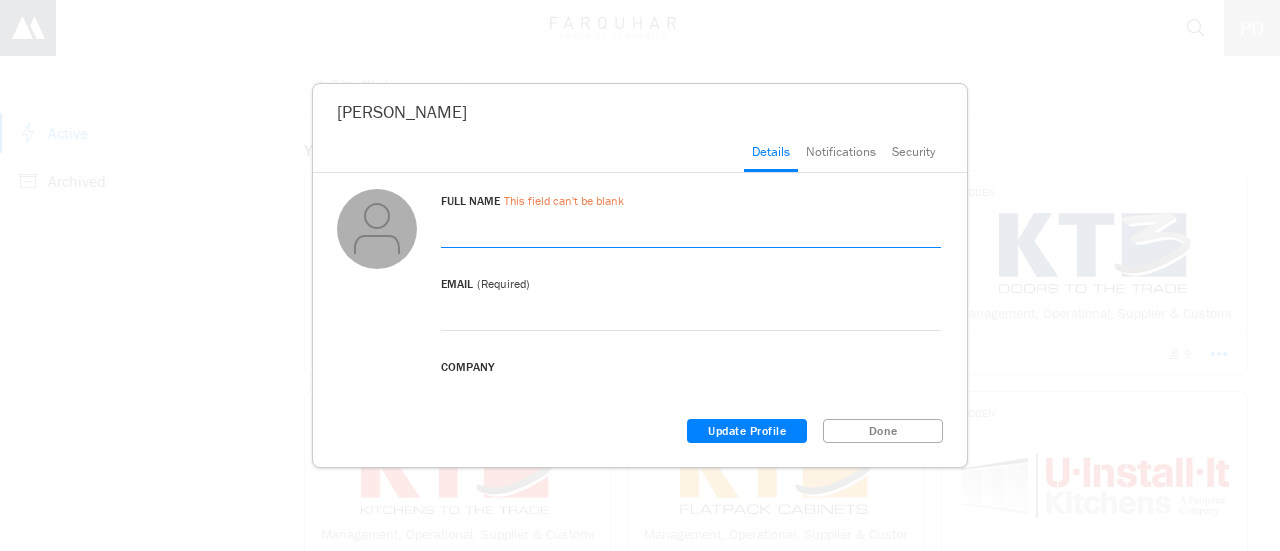 type on "Peter David" 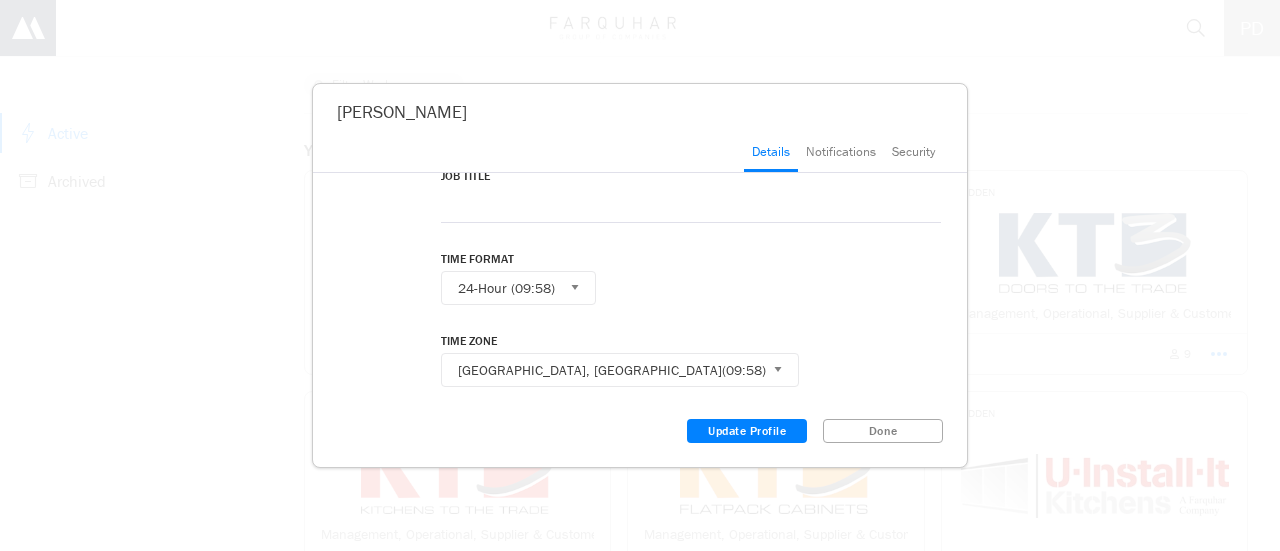 scroll, scrollTop: 288, scrollLeft: 0, axis: vertical 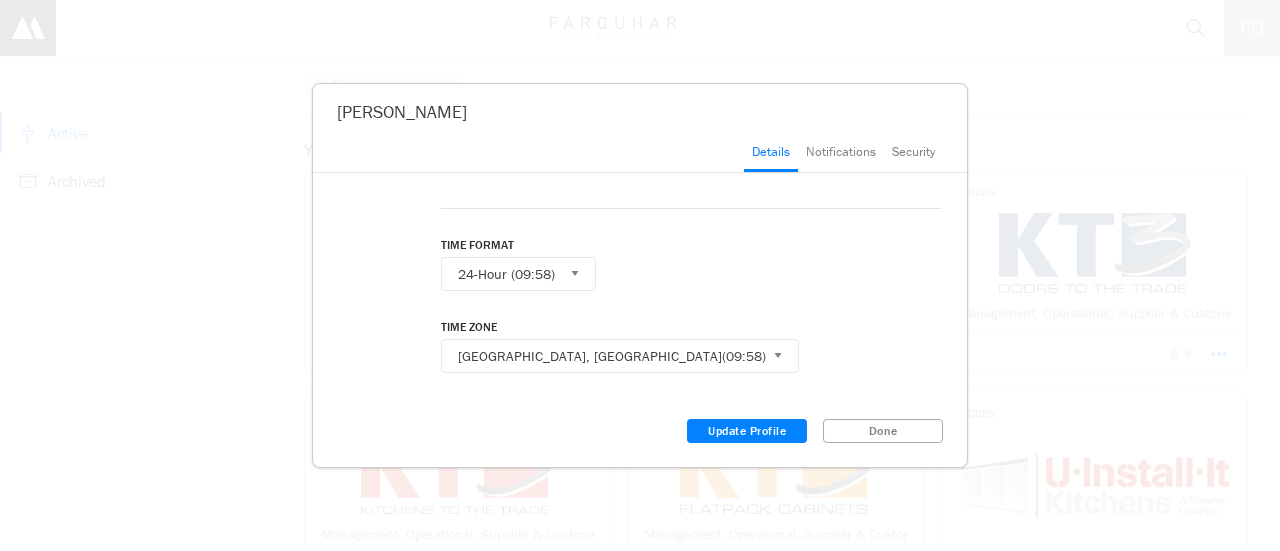 click on "Saving" at bounding box center (747, 430) 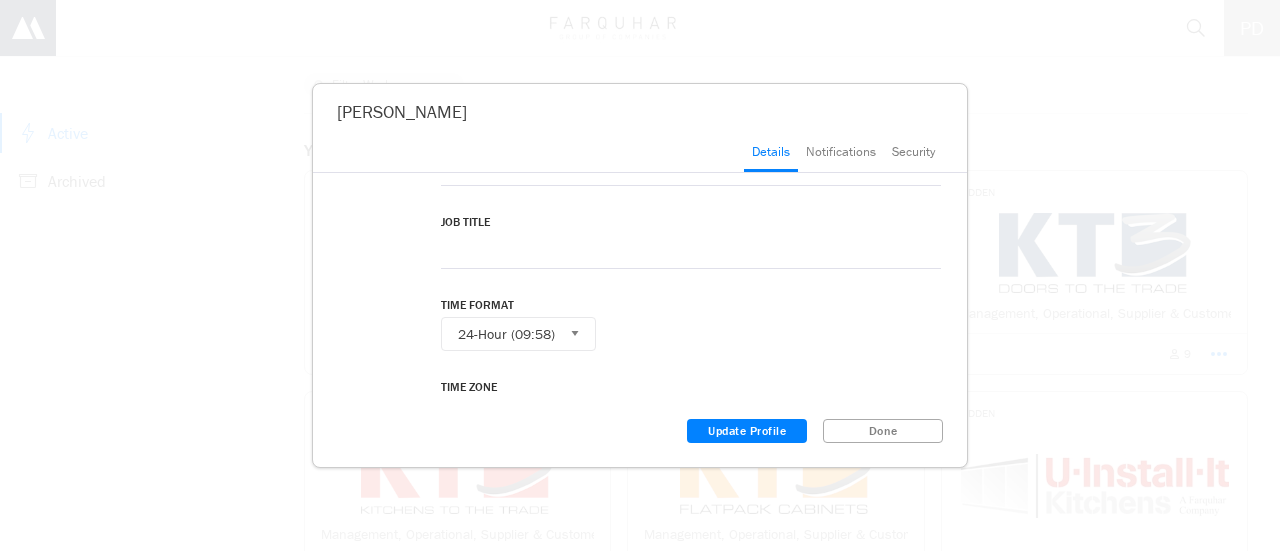 scroll, scrollTop: 300, scrollLeft: 0, axis: vertical 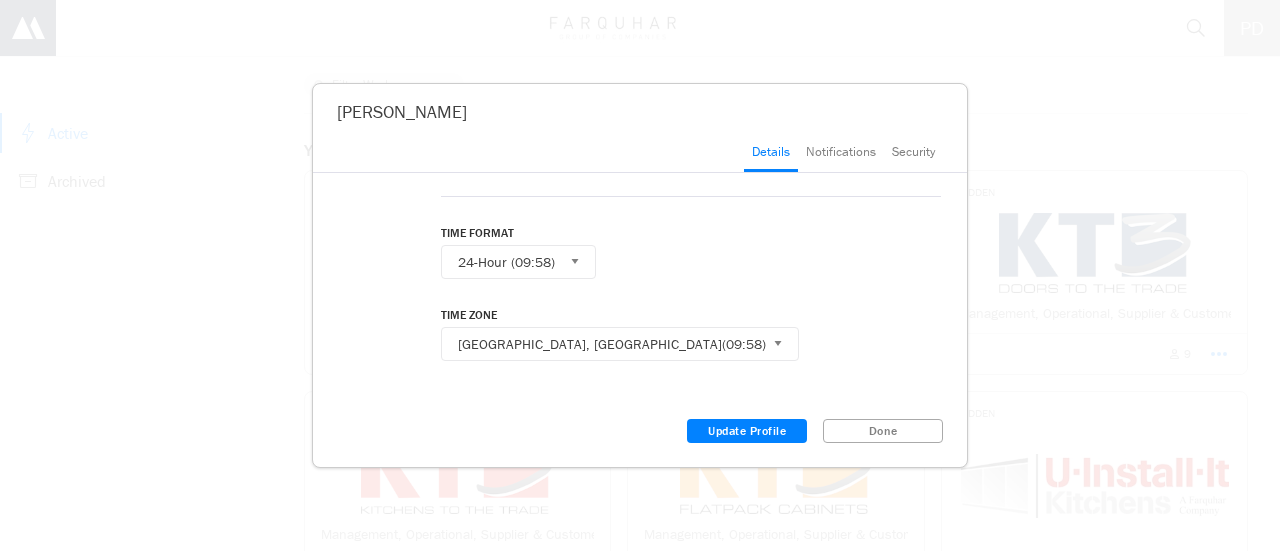 click on "Security" at bounding box center [913, 156] 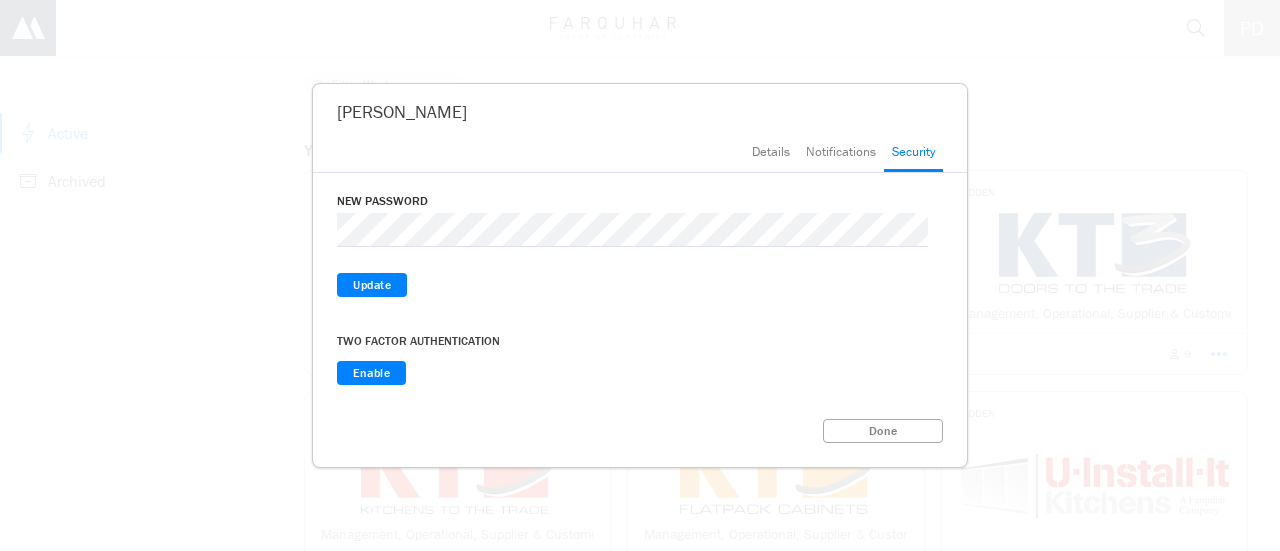 click on "Peter David
Details
Notifications
Security
New Password
Update
Saving
Two Factor Authentication
Enable
Done" 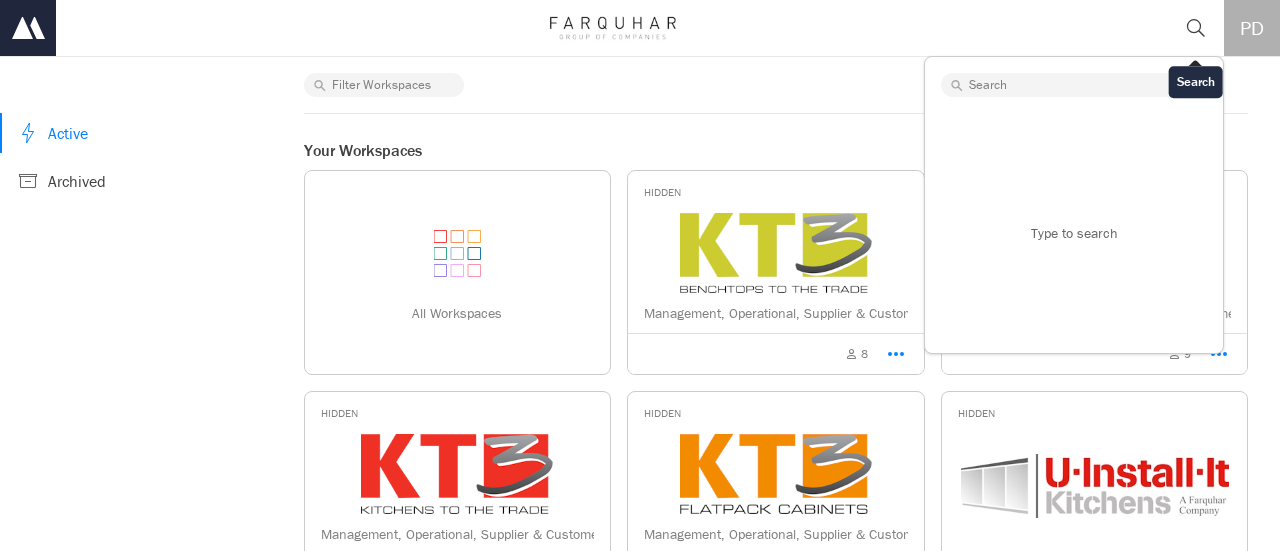 click 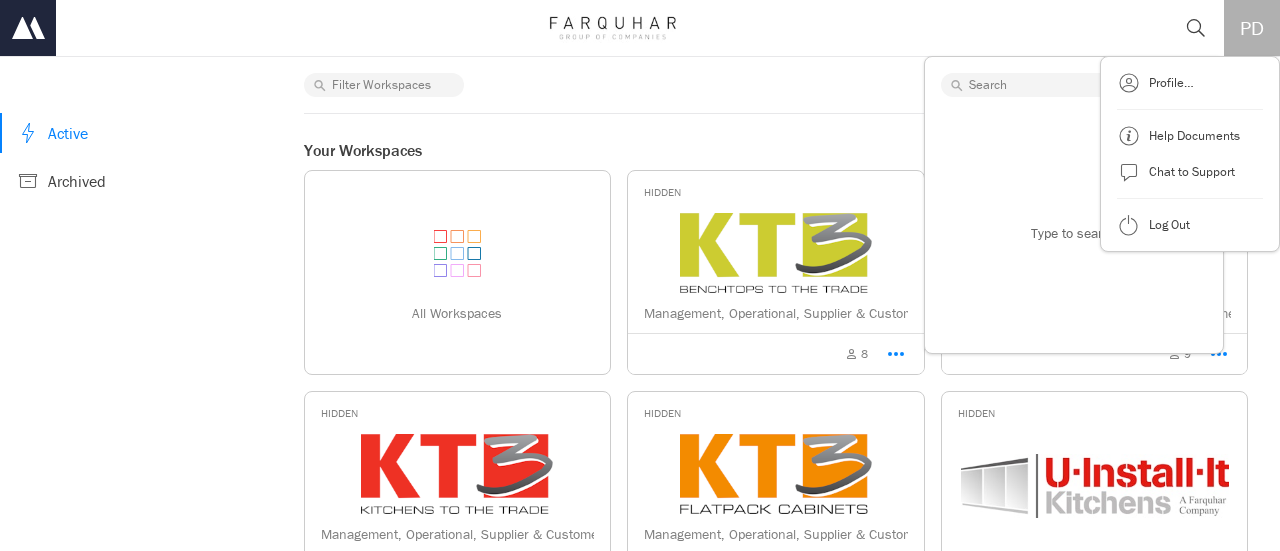 click on "PD" at bounding box center (1252, 28) 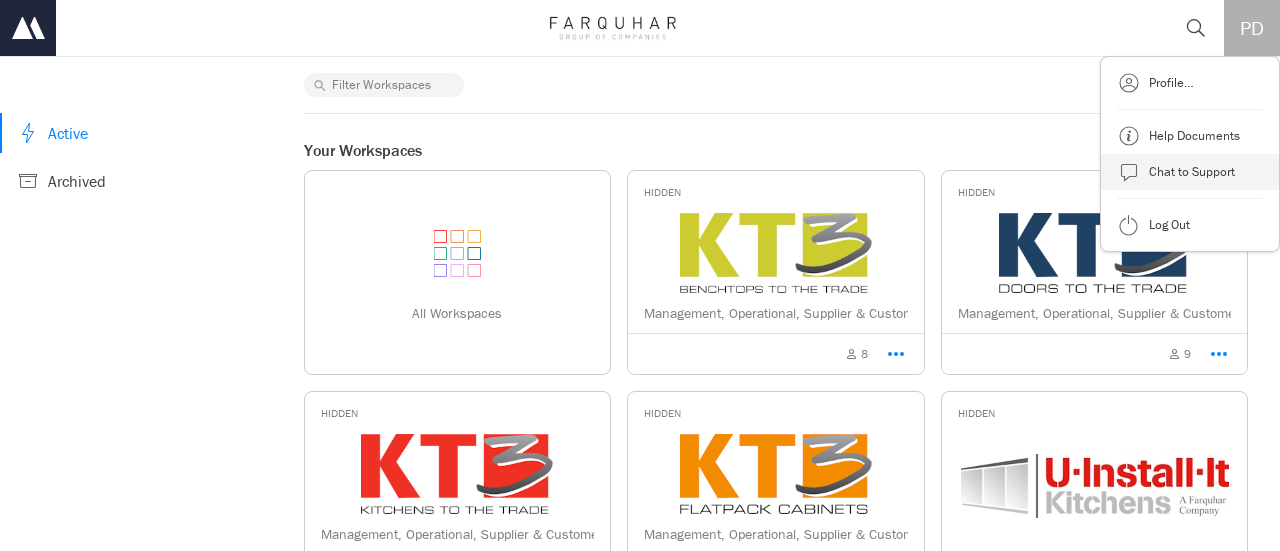 click on "Chat to Support" at bounding box center [1190, 172] 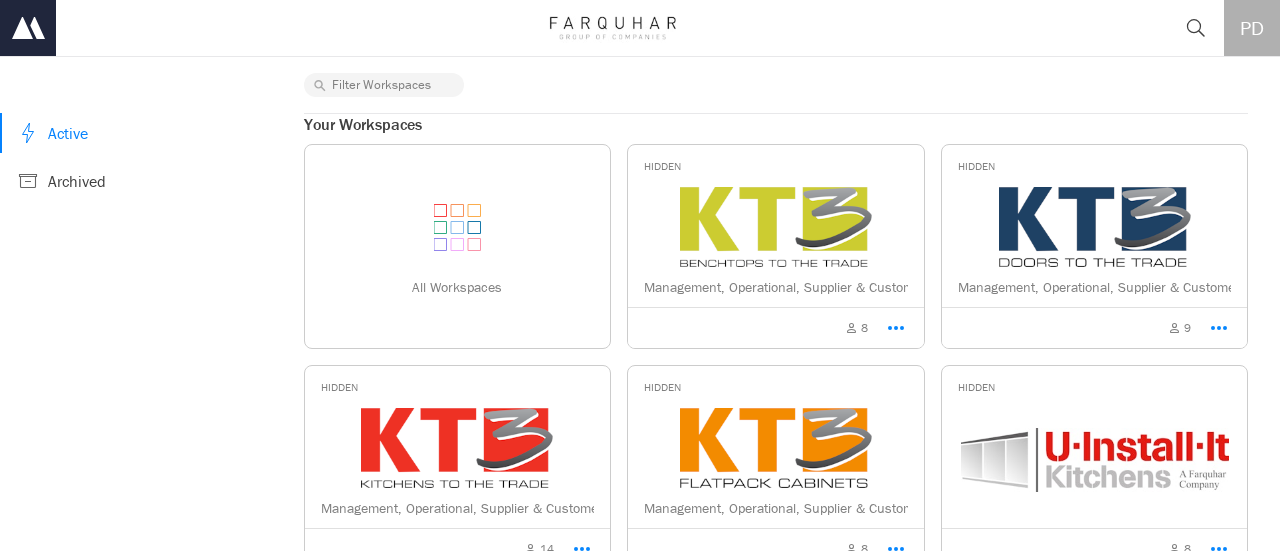 scroll, scrollTop: 0, scrollLeft: 0, axis: both 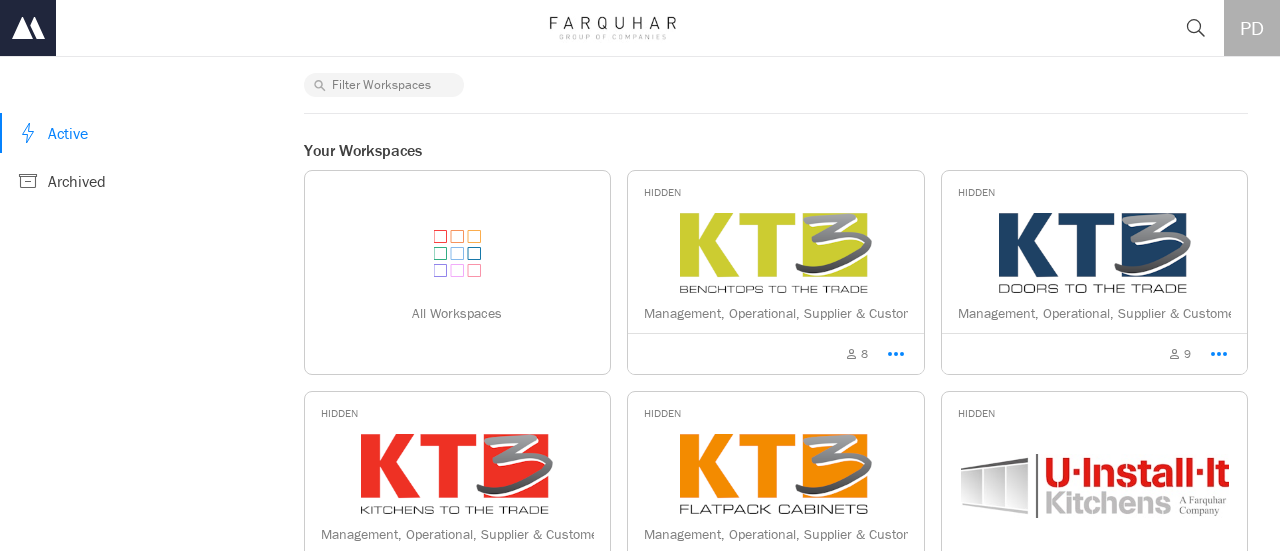 click 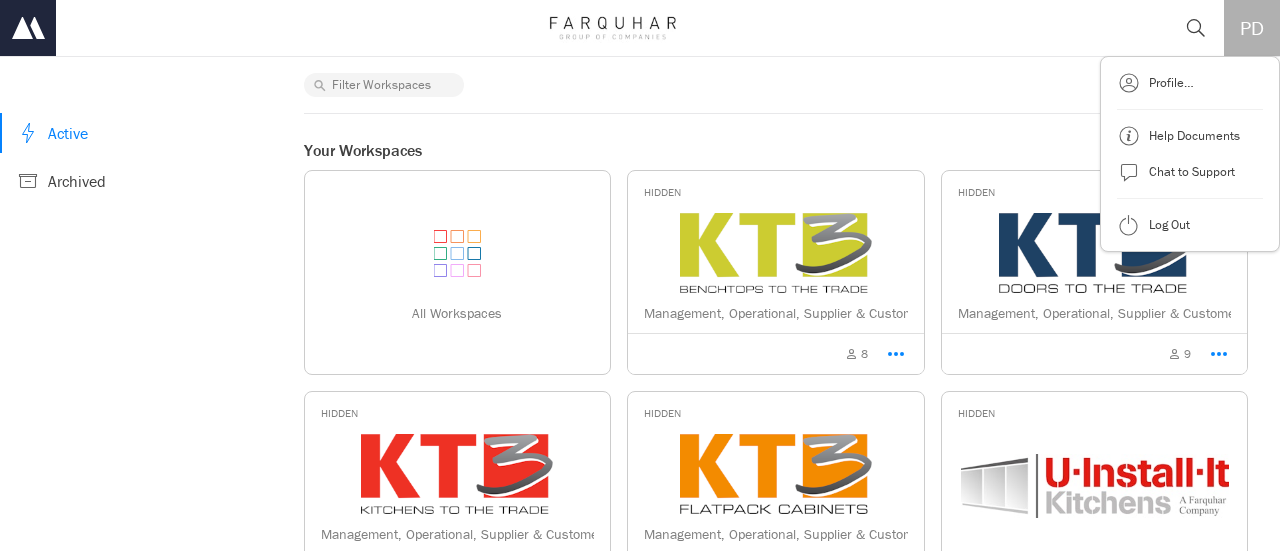 click on "PD" at bounding box center (1252, 28) 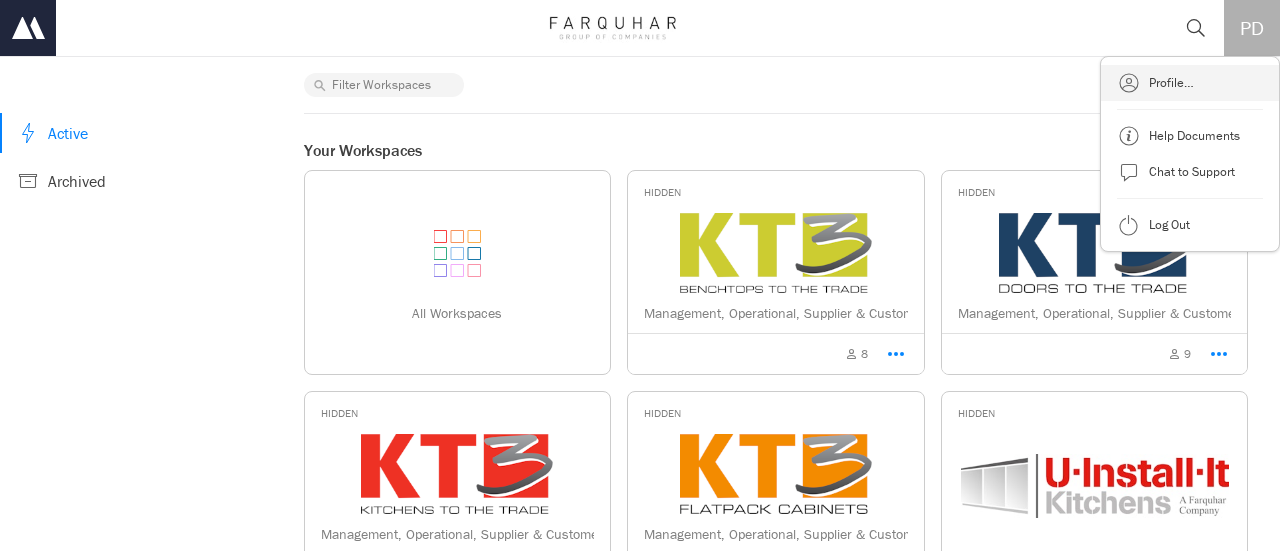 click on "Profile…" at bounding box center (1190, 83) 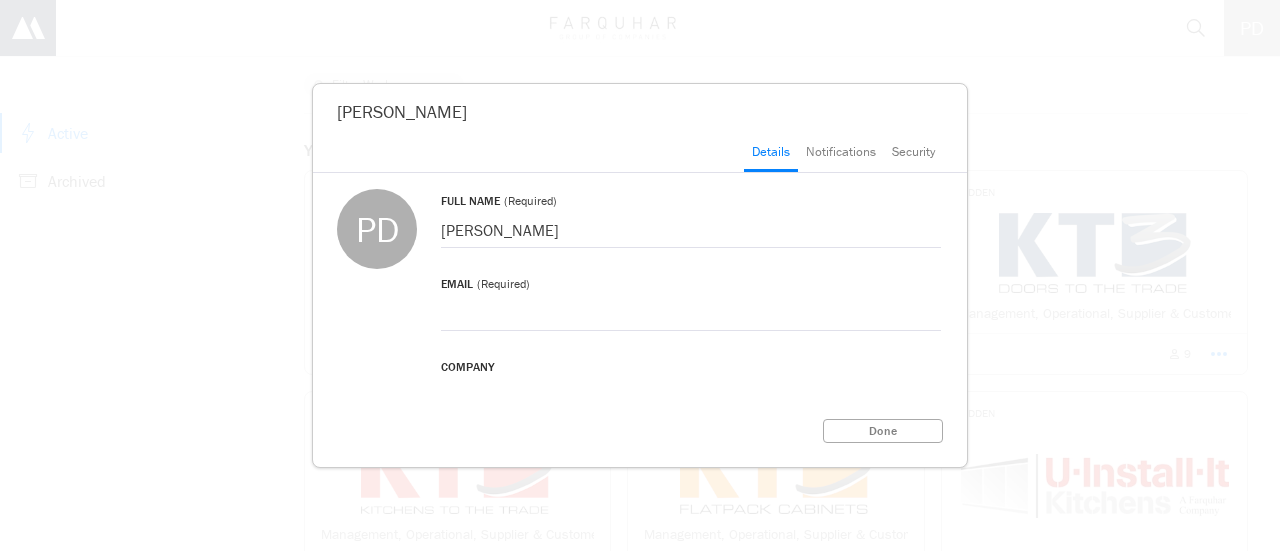 click on "Security" at bounding box center (913, 156) 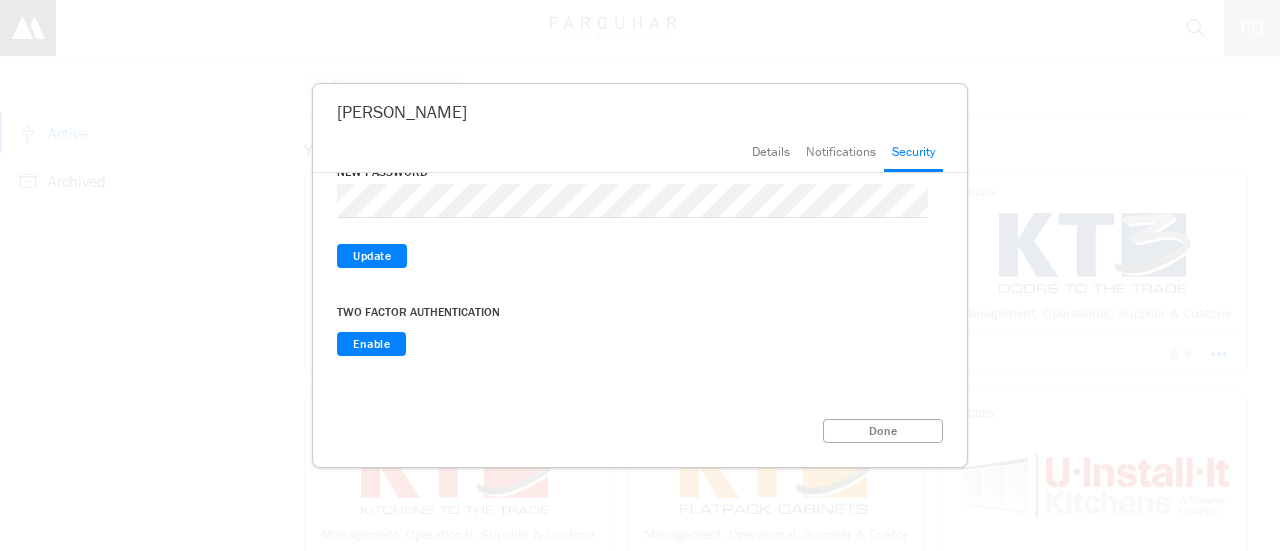 scroll, scrollTop: 0, scrollLeft: 0, axis: both 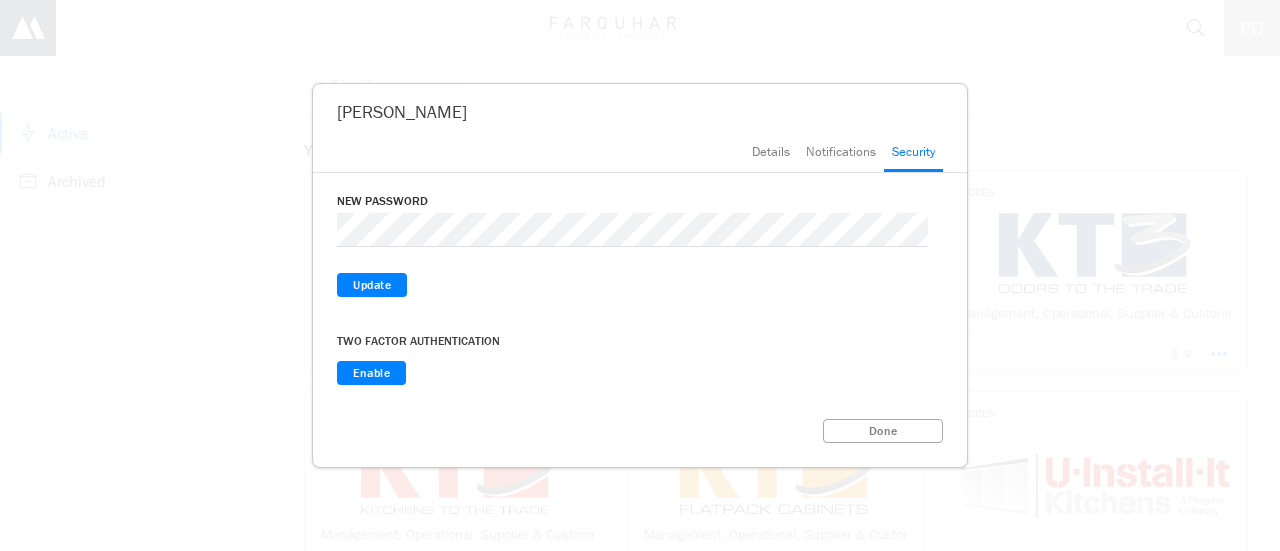 click on "Peter David
Details
Notifications
Security
New Password
Update
Saving
Two Factor Authentication
Enable
Done" 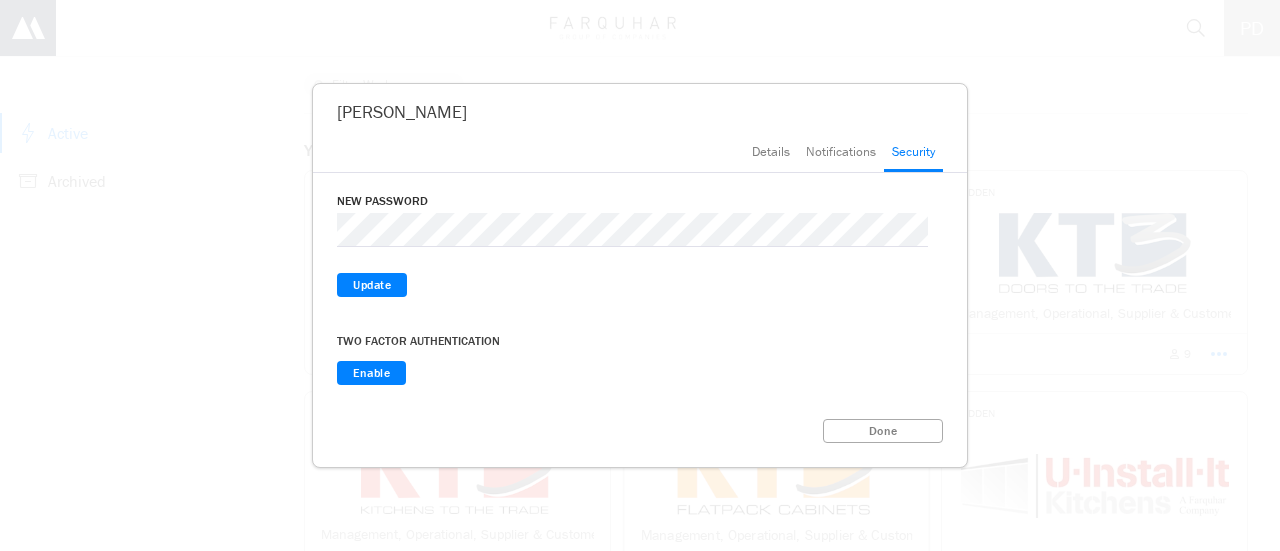 click on "Done" at bounding box center (883, 431) 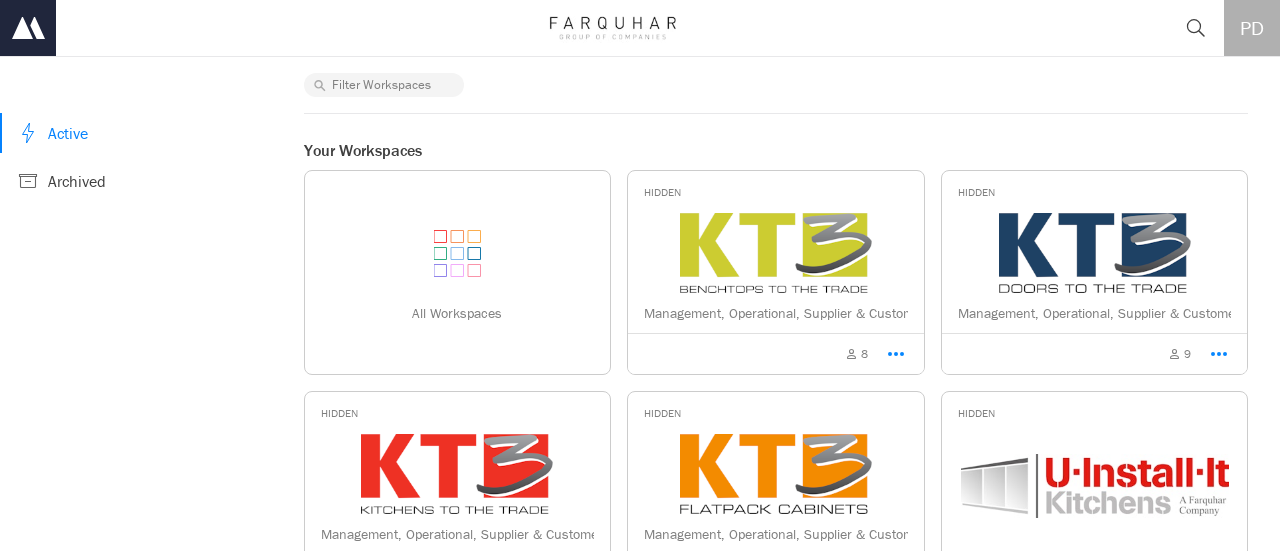 click on "PD" at bounding box center (1252, 28) 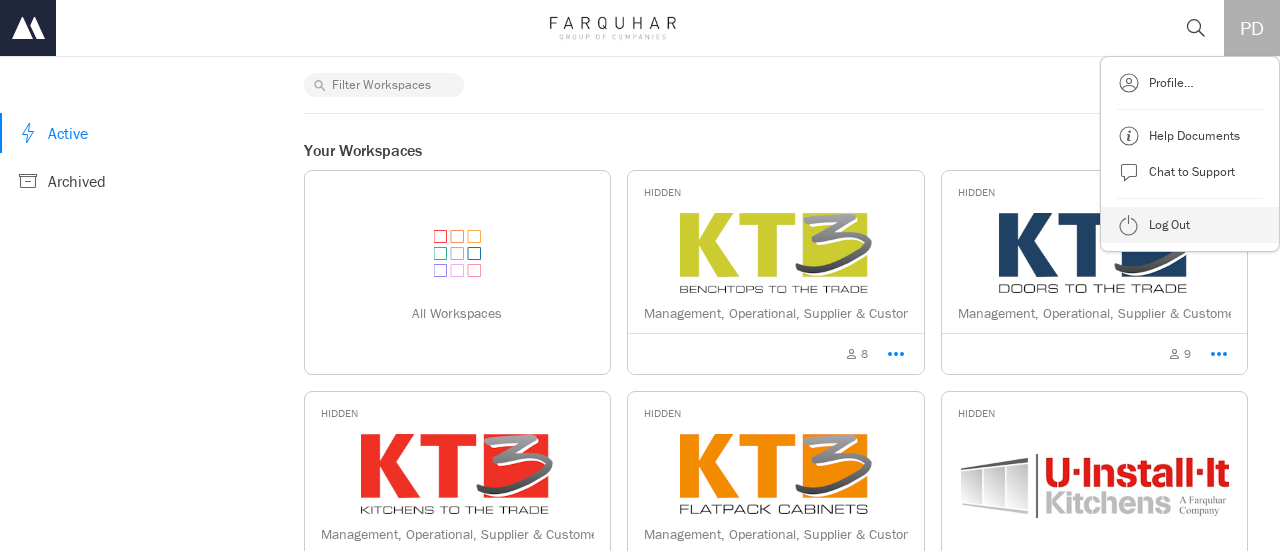 click on "Log Out" at bounding box center (1190, 225) 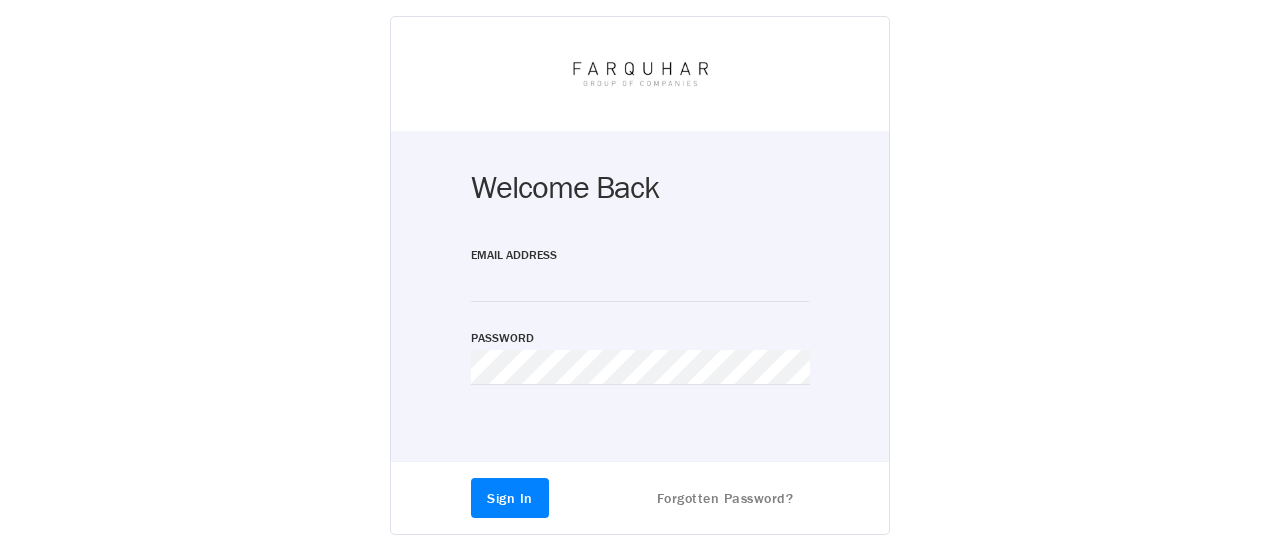 scroll, scrollTop: 0, scrollLeft: 0, axis: both 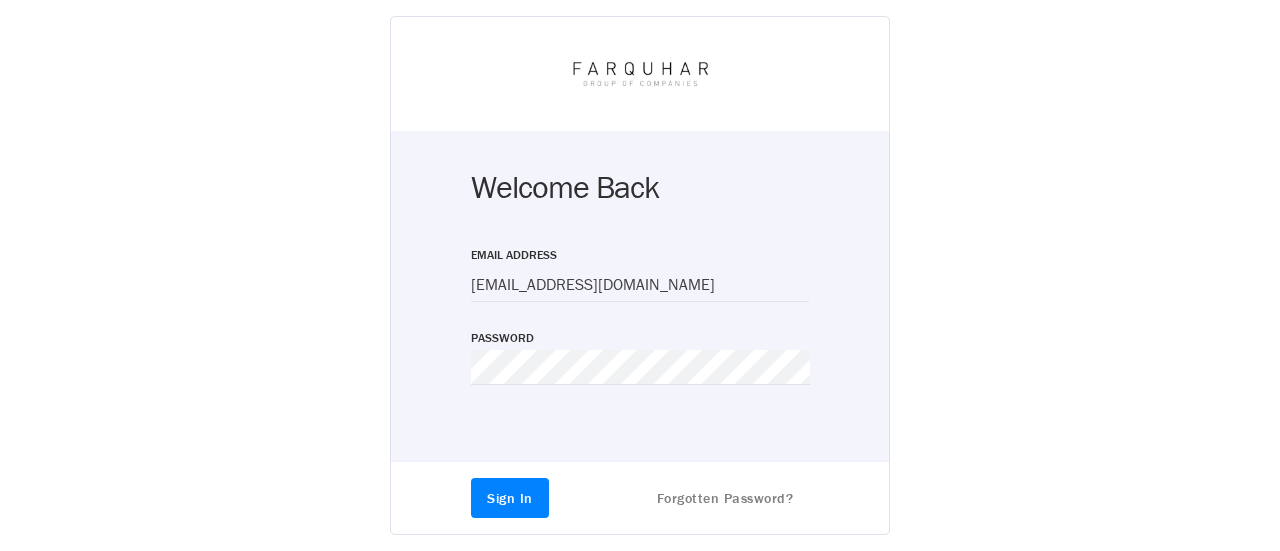 click on "Sign In" at bounding box center (510, 498) 